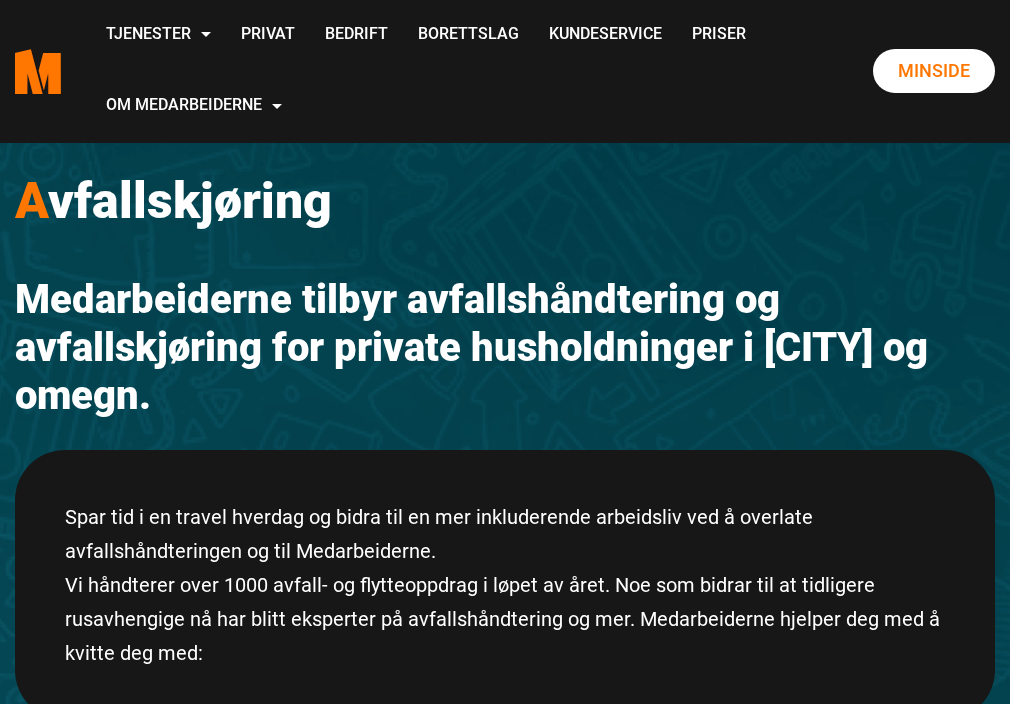 scroll, scrollTop: 500, scrollLeft: 0, axis: vertical 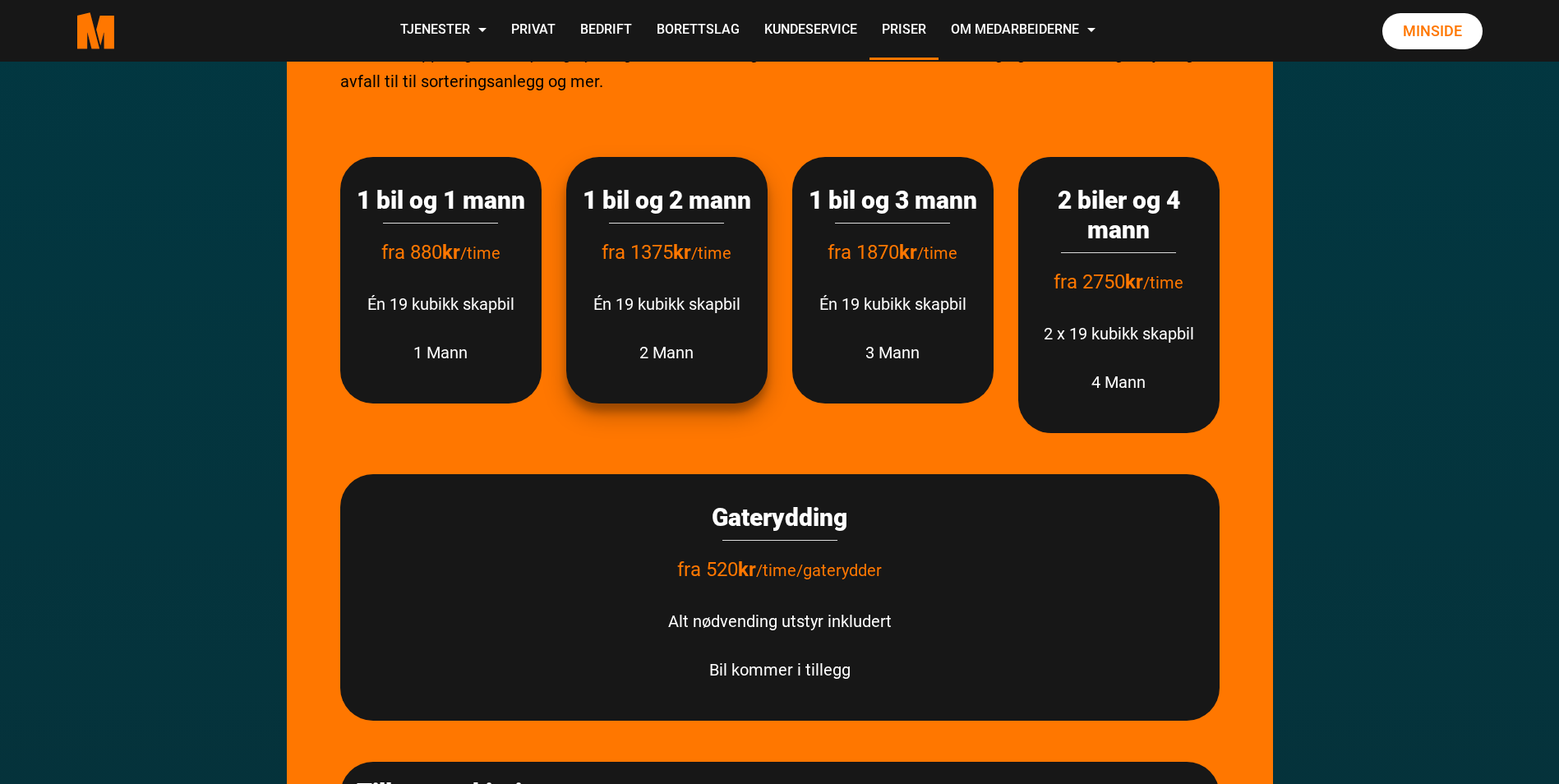 click on "1 bil og 2 mann   fra 1375  kr /time   Én 19 kubikk skapbil   2 Mann" at bounding box center [666, 280] 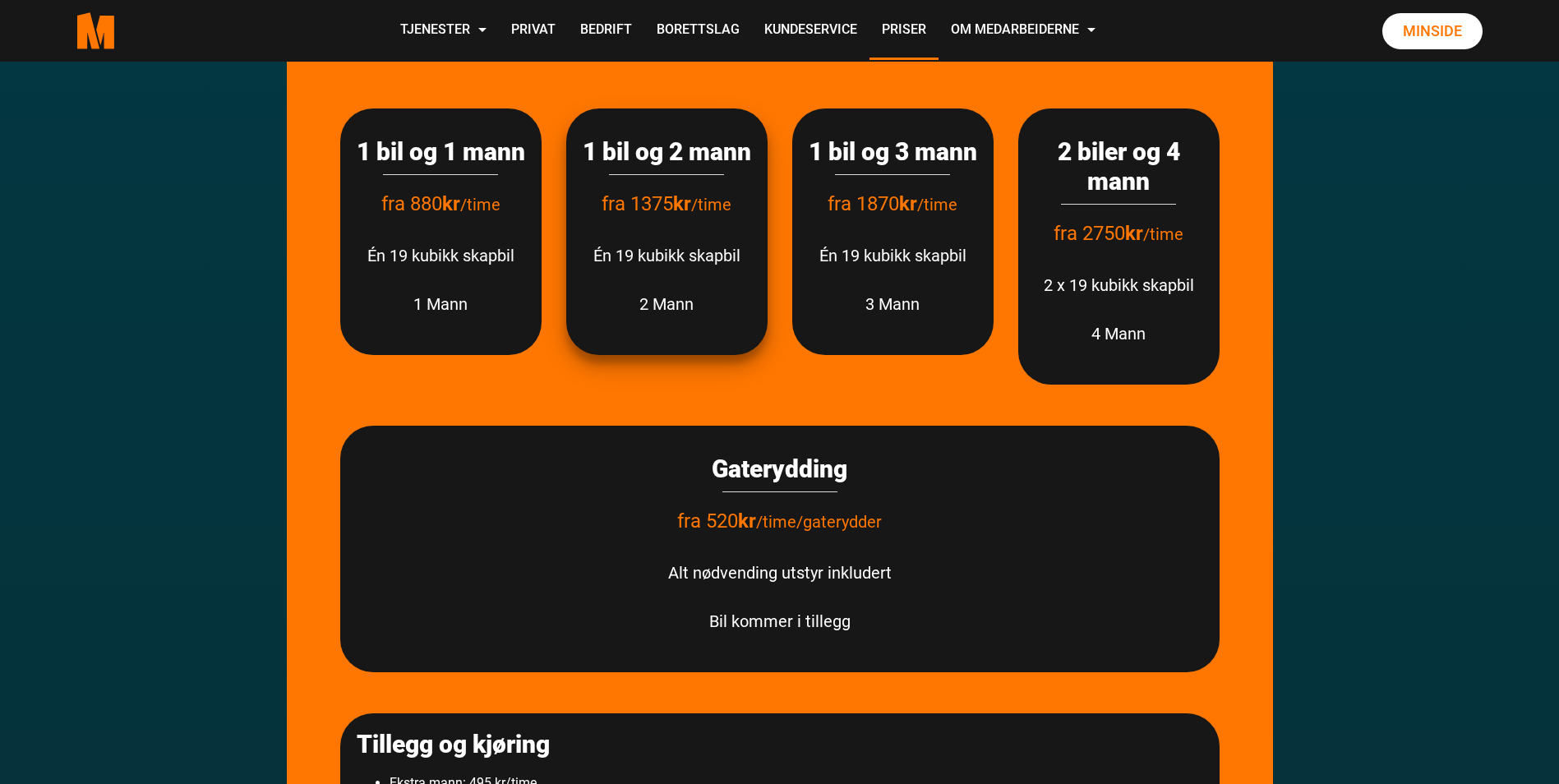 scroll, scrollTop: 493, scrollLeft: 0, axis: vertical 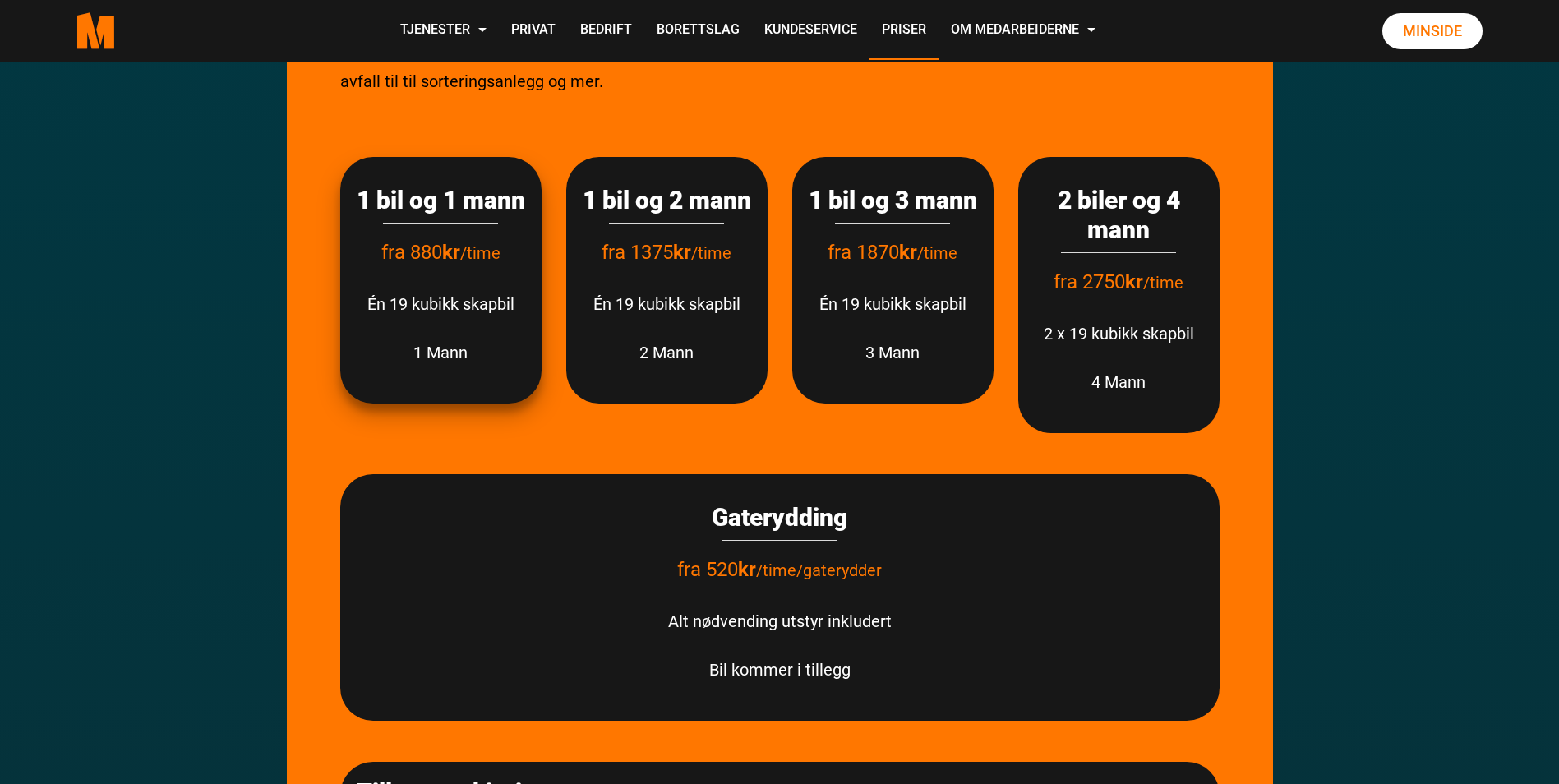 click on "1 bil og 1 mann" at bounding box center (440, 201) 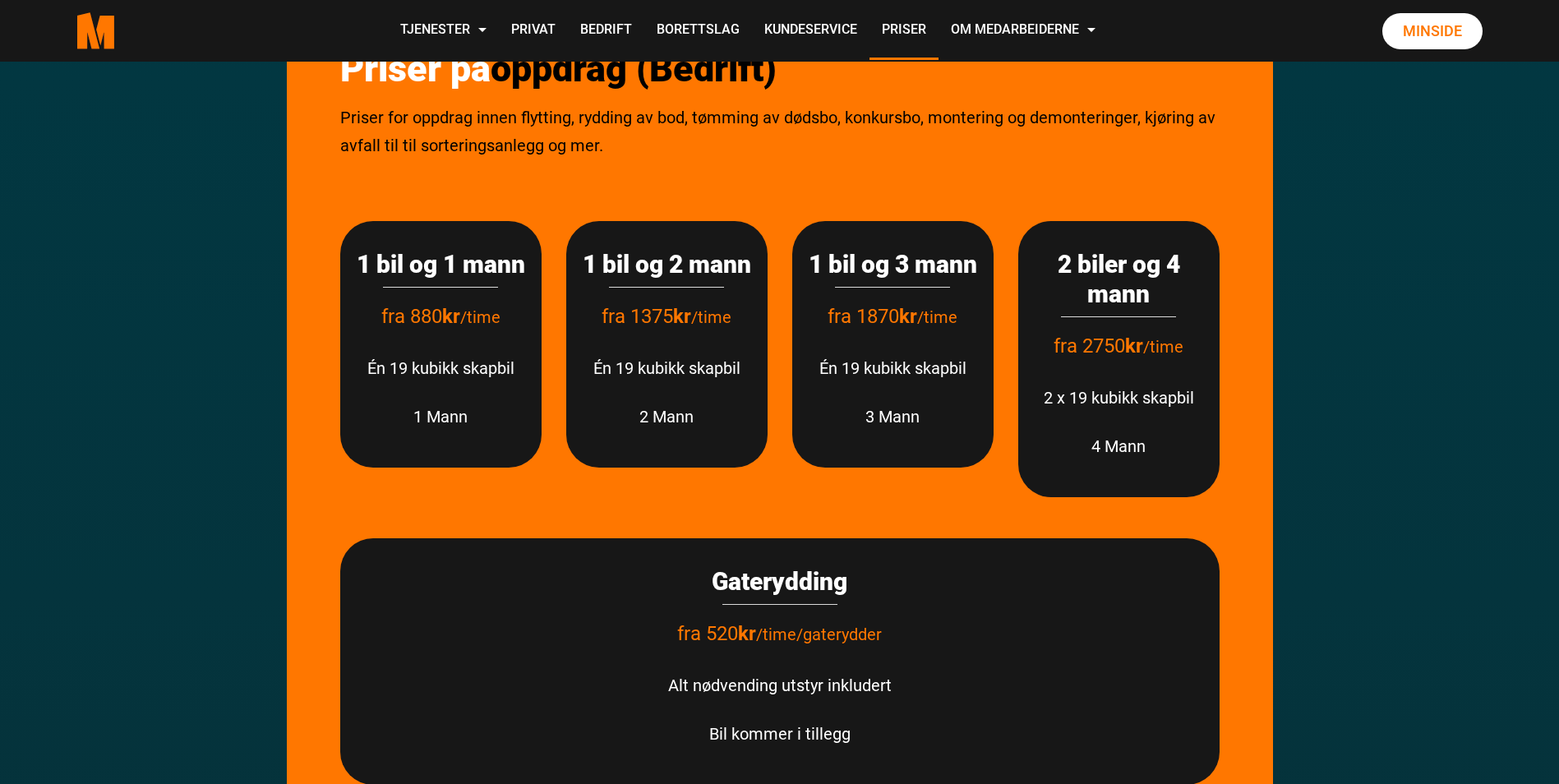 scroll, scrollTop: 329, scrollLeft: 0, axis: vertical 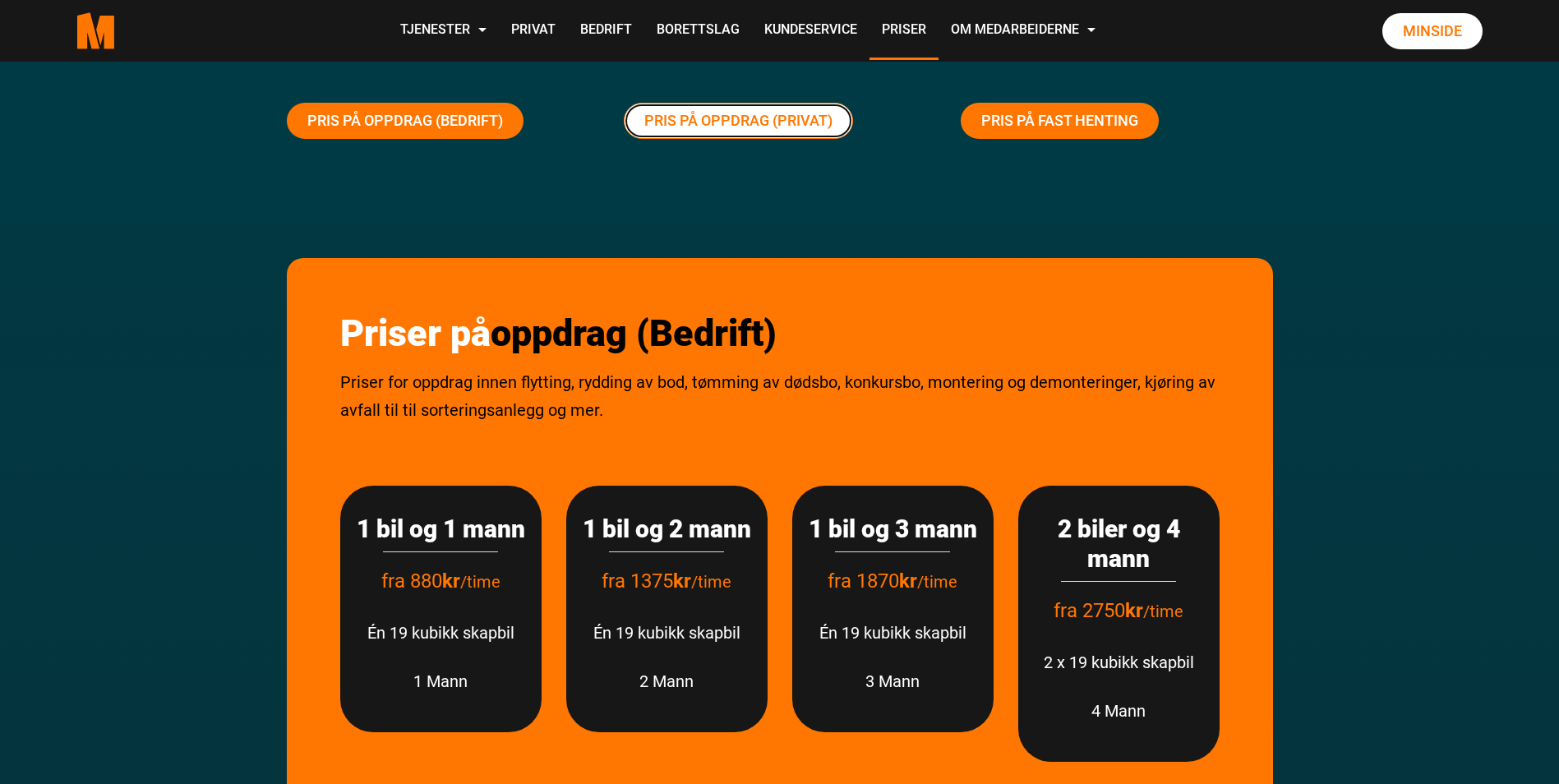 click on "Pris på oppdrag (Privat)" at bounding box center (738, 121) 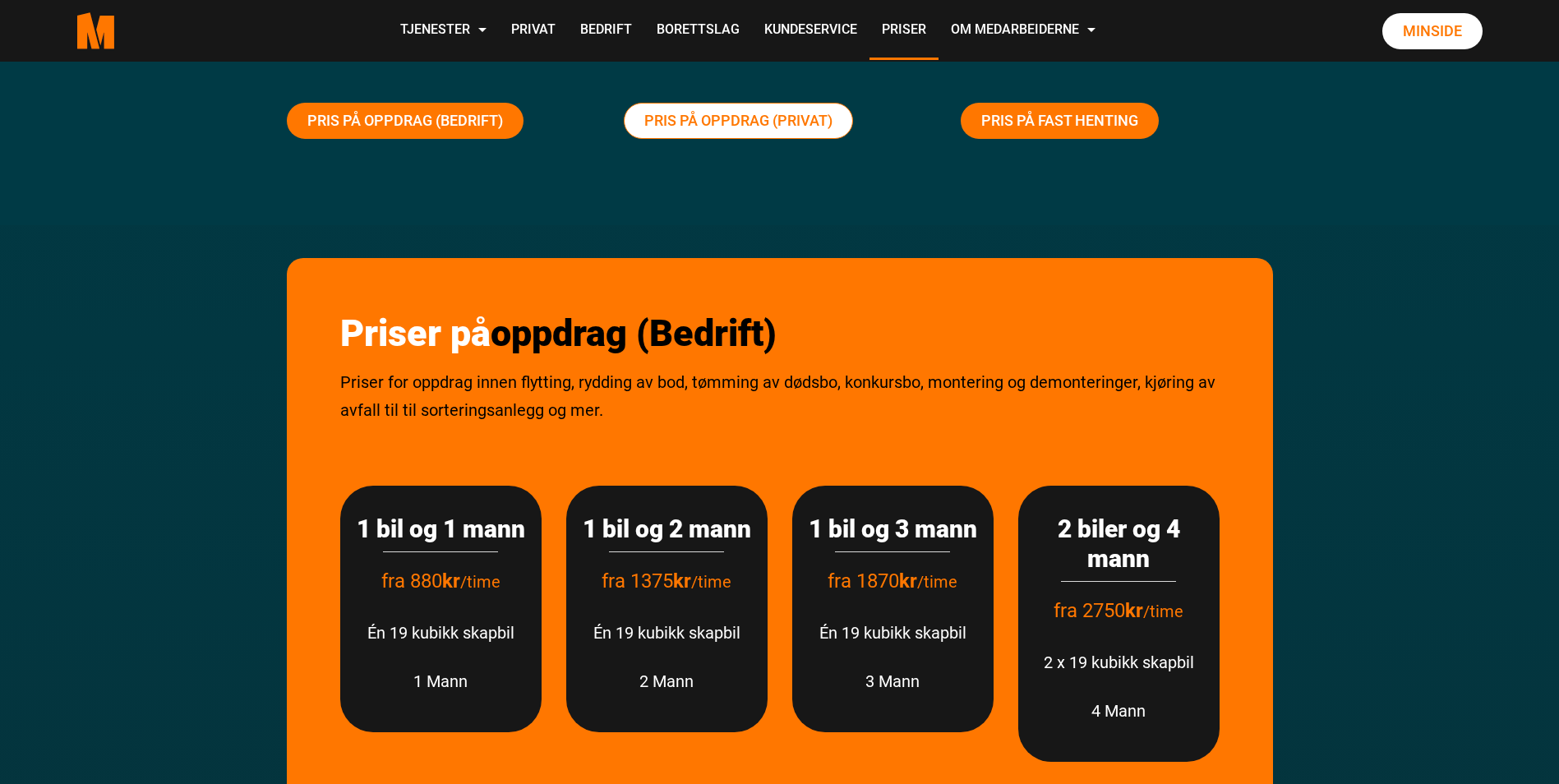 scroll, scrollTop: 2070, scrollLeft: 0, axis: vertical 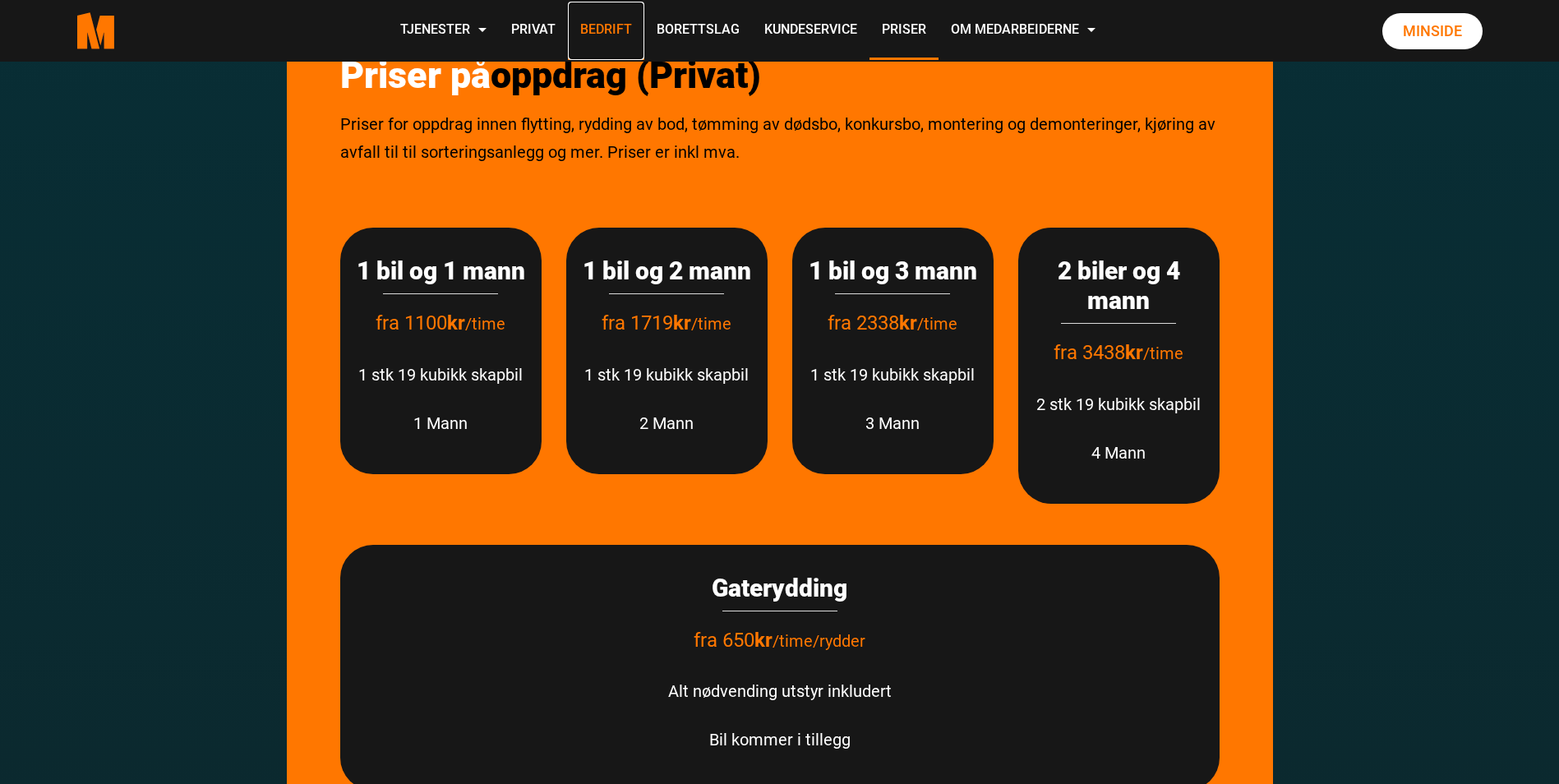 click on "Bedrift" at bounding box center (606, 30) 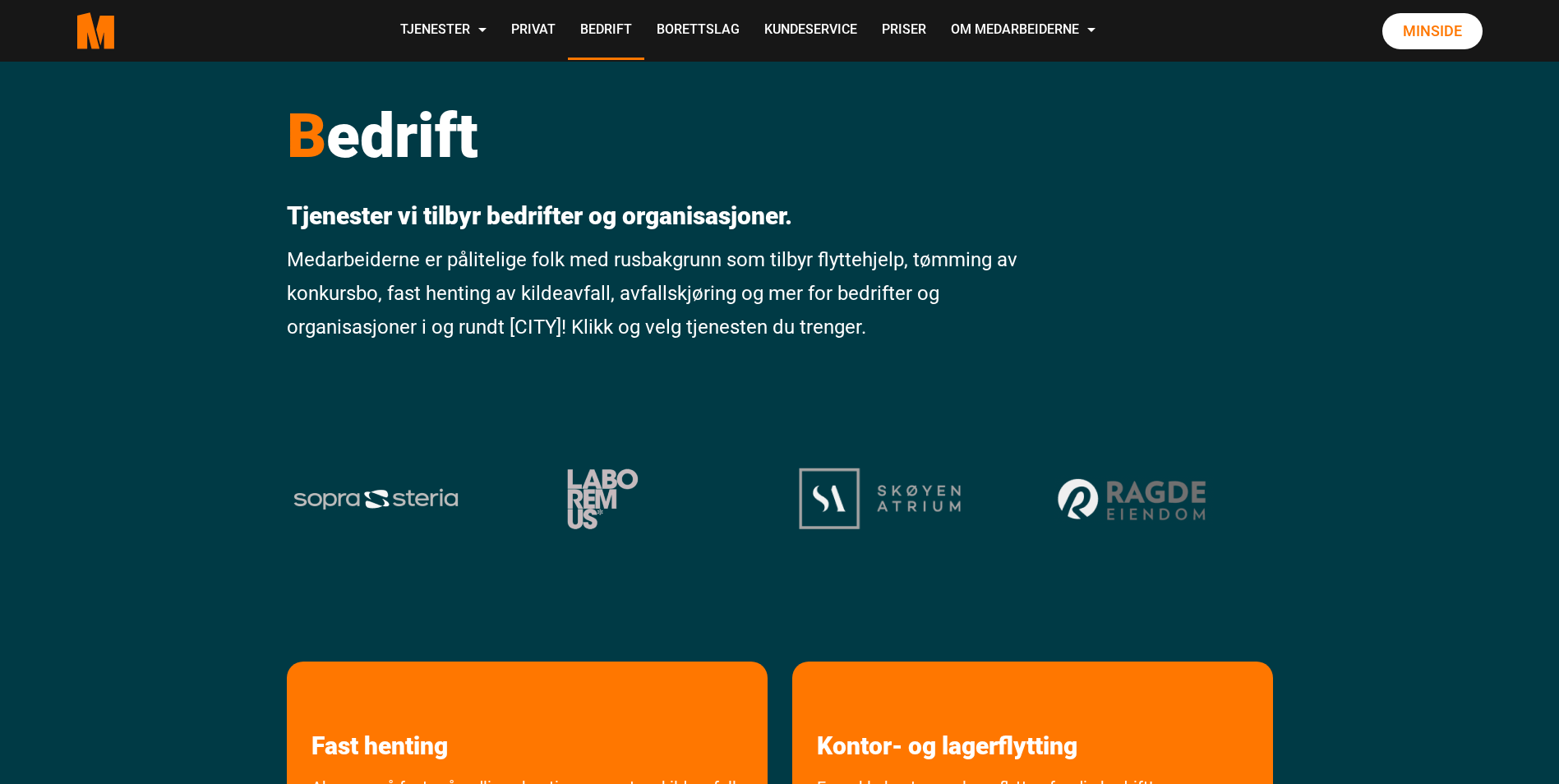 scroll, scrollTop: 0, scrollLeft: 0, axis: both 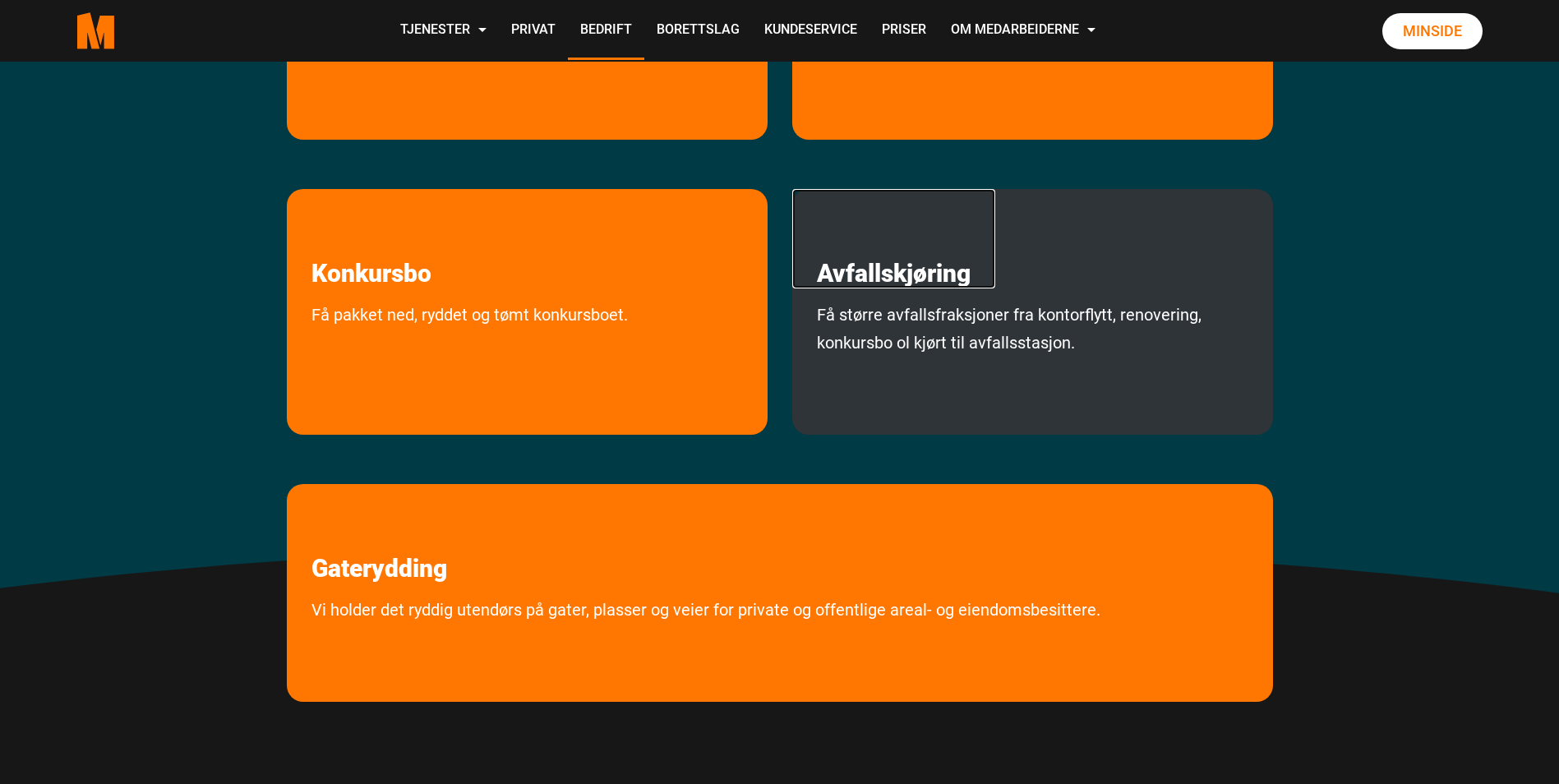 click on "Avfallskjøring" at bounding box center (893, 238) 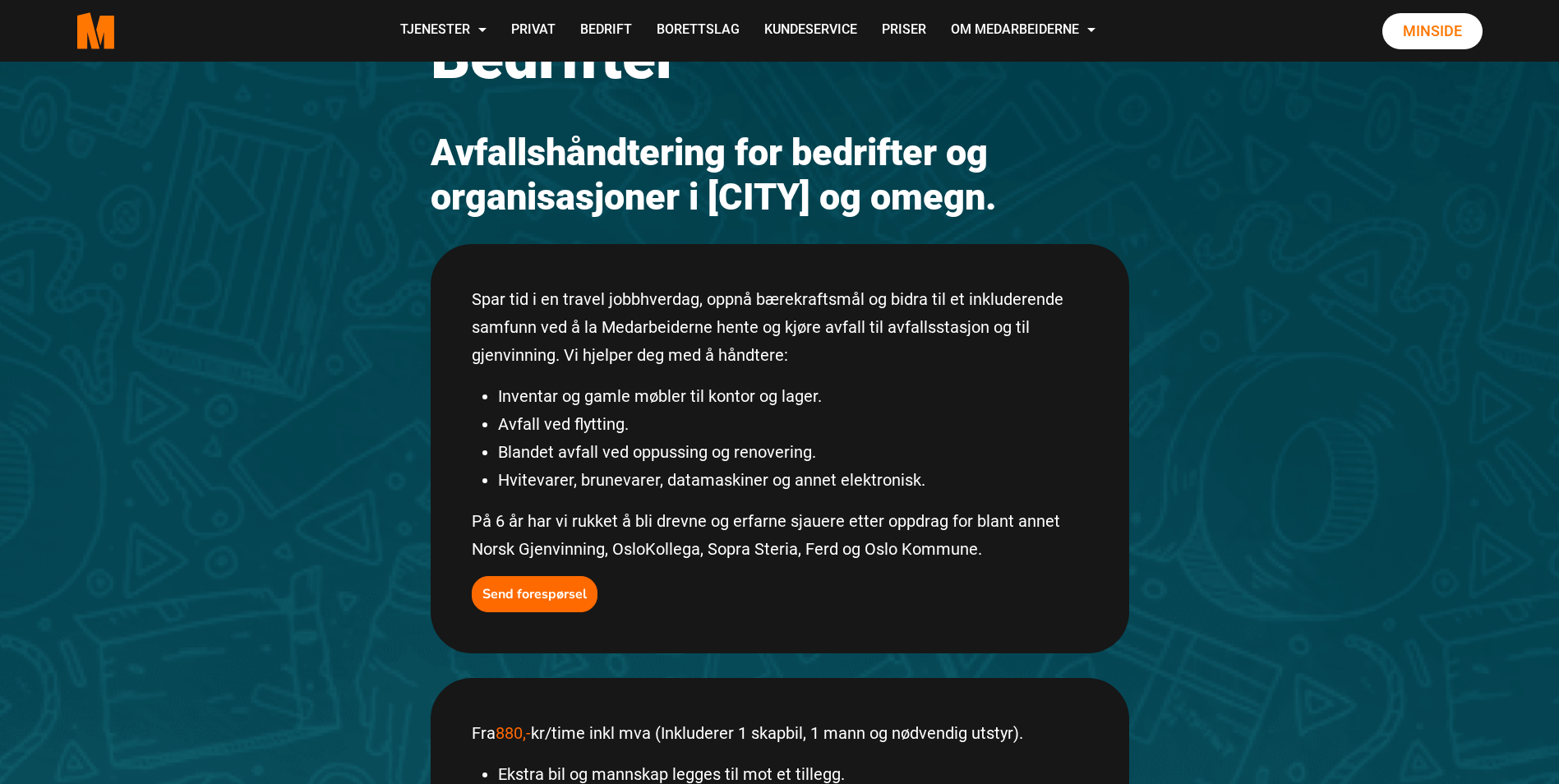 scroll, scrollTop: 247, scrollLeft: 0, axis: vertical 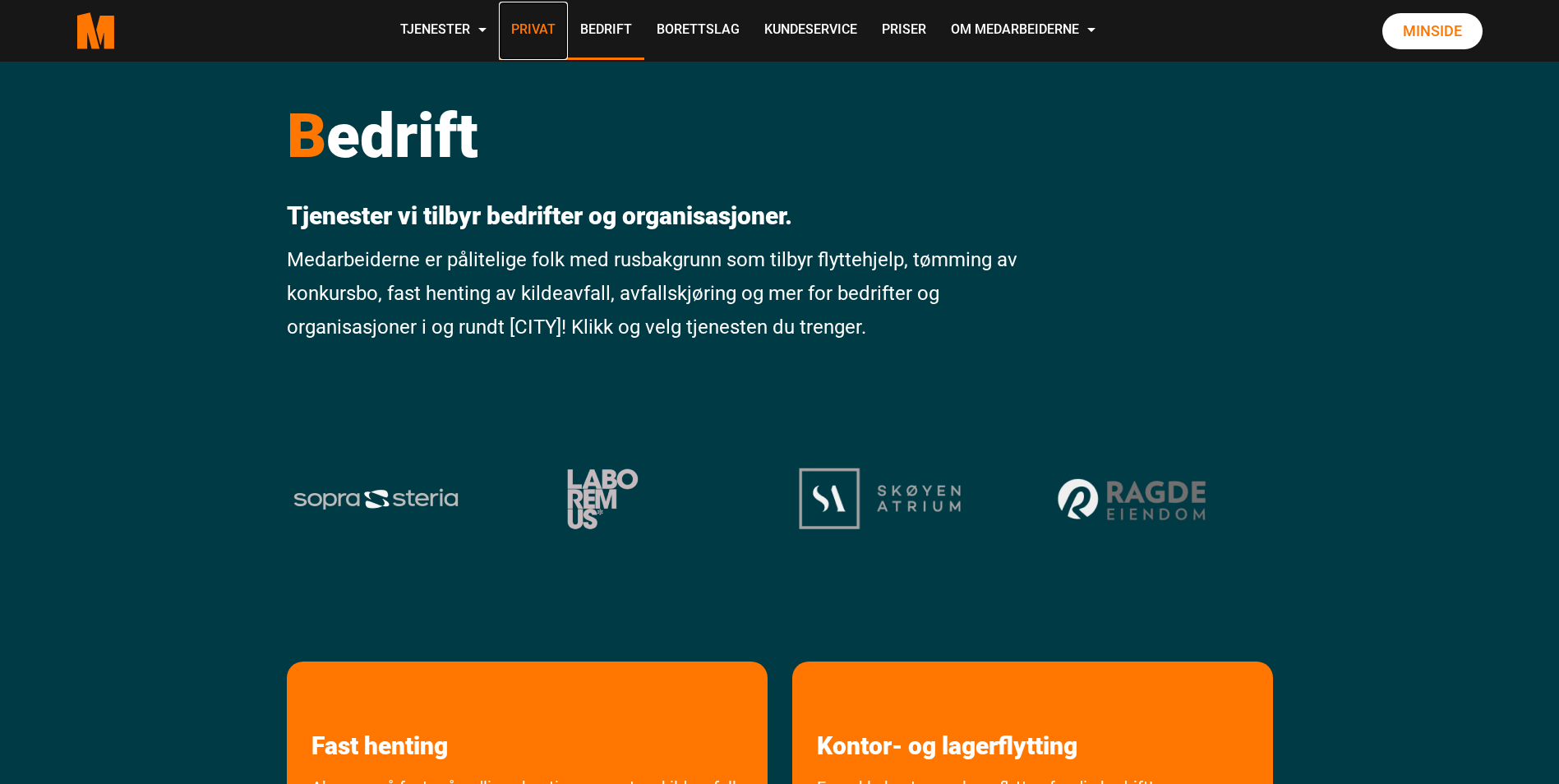 click on "Privat" at bounding box center (533, 30) 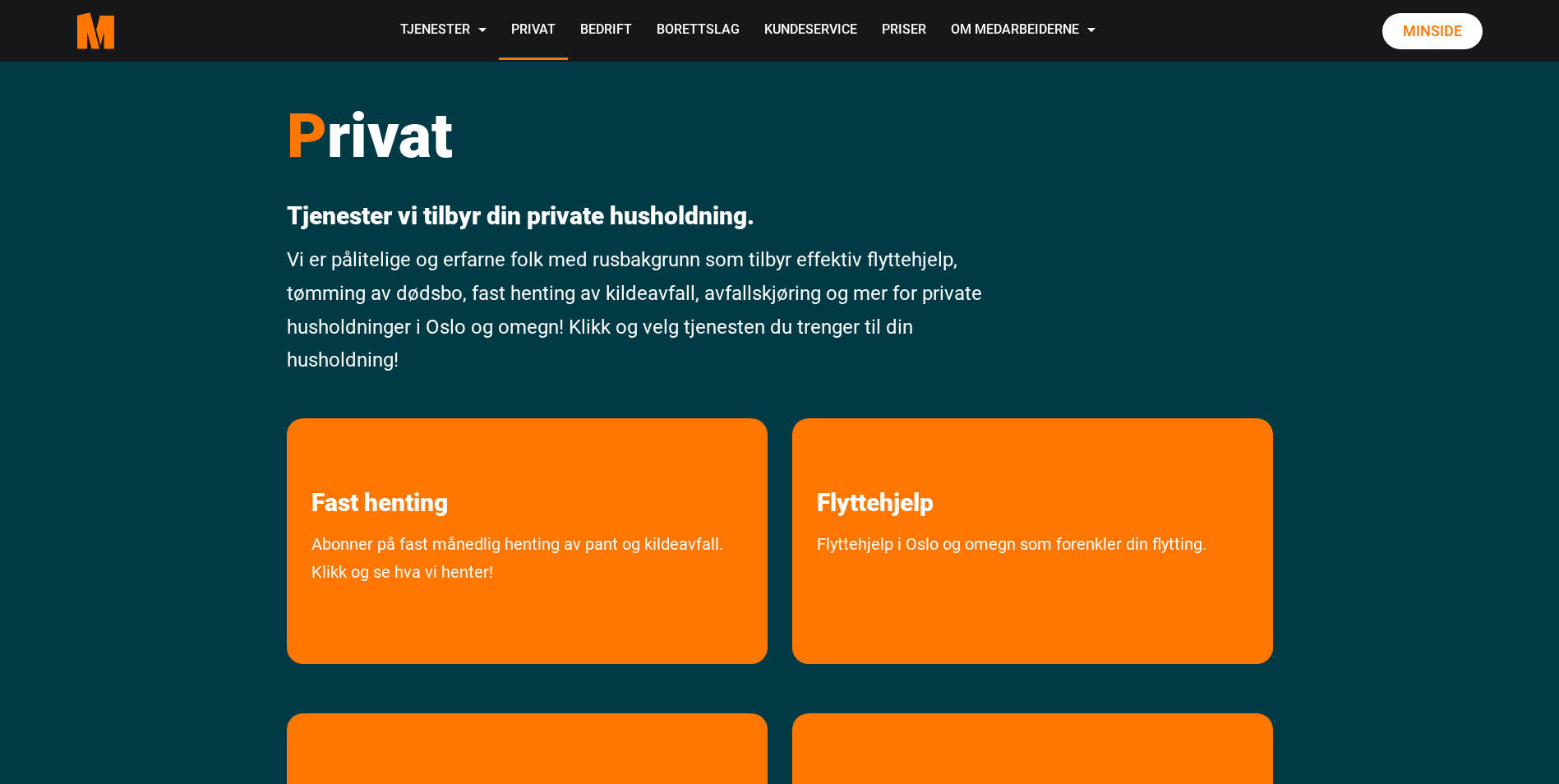scroll, scrollTop: 0, scrollLeft: 0, axis: both 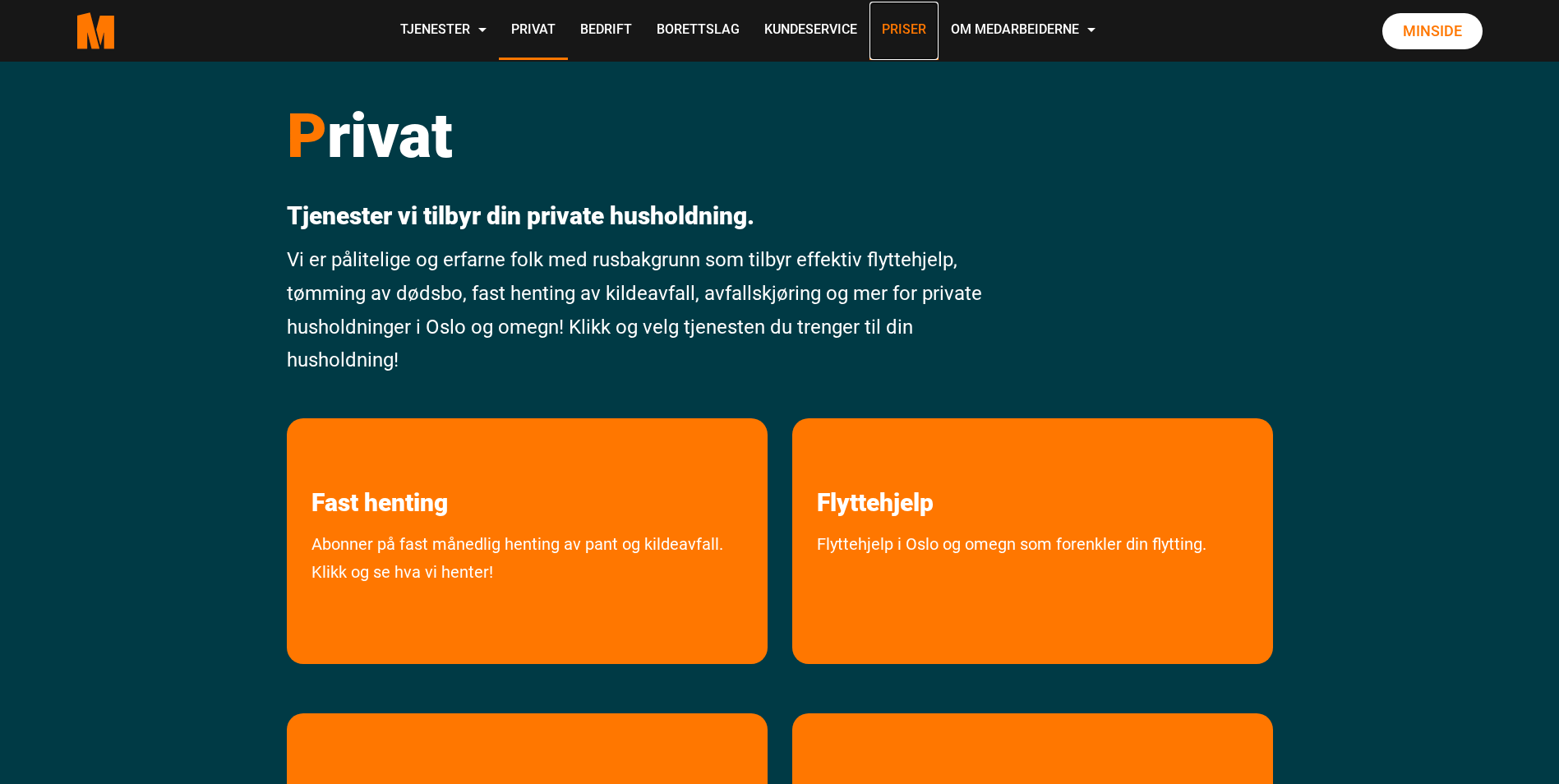 click on "Priser" at bounding box center (904, 30) 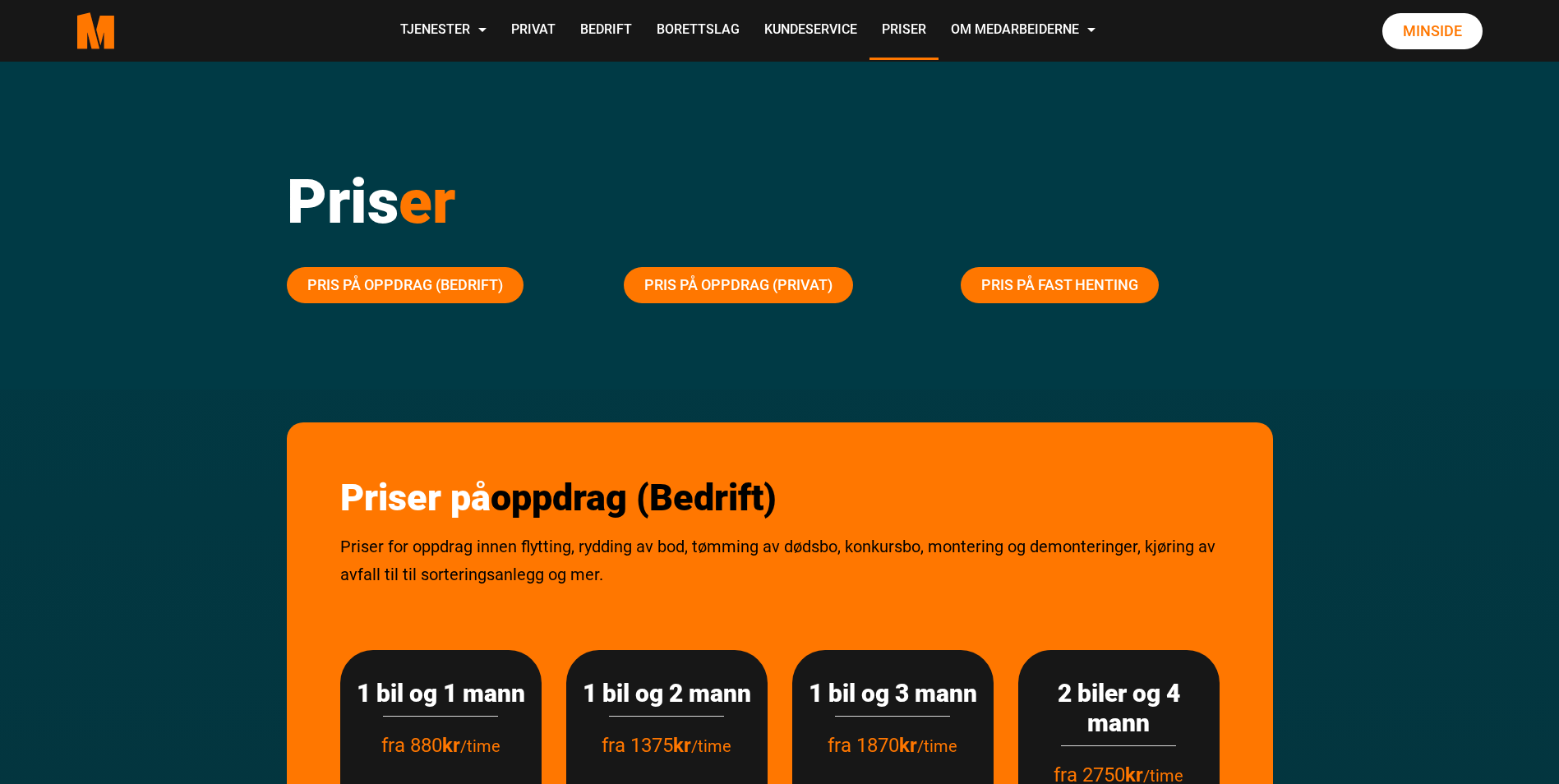 scroll, scrollTop: 0, scrollLeft: 0, axis: both 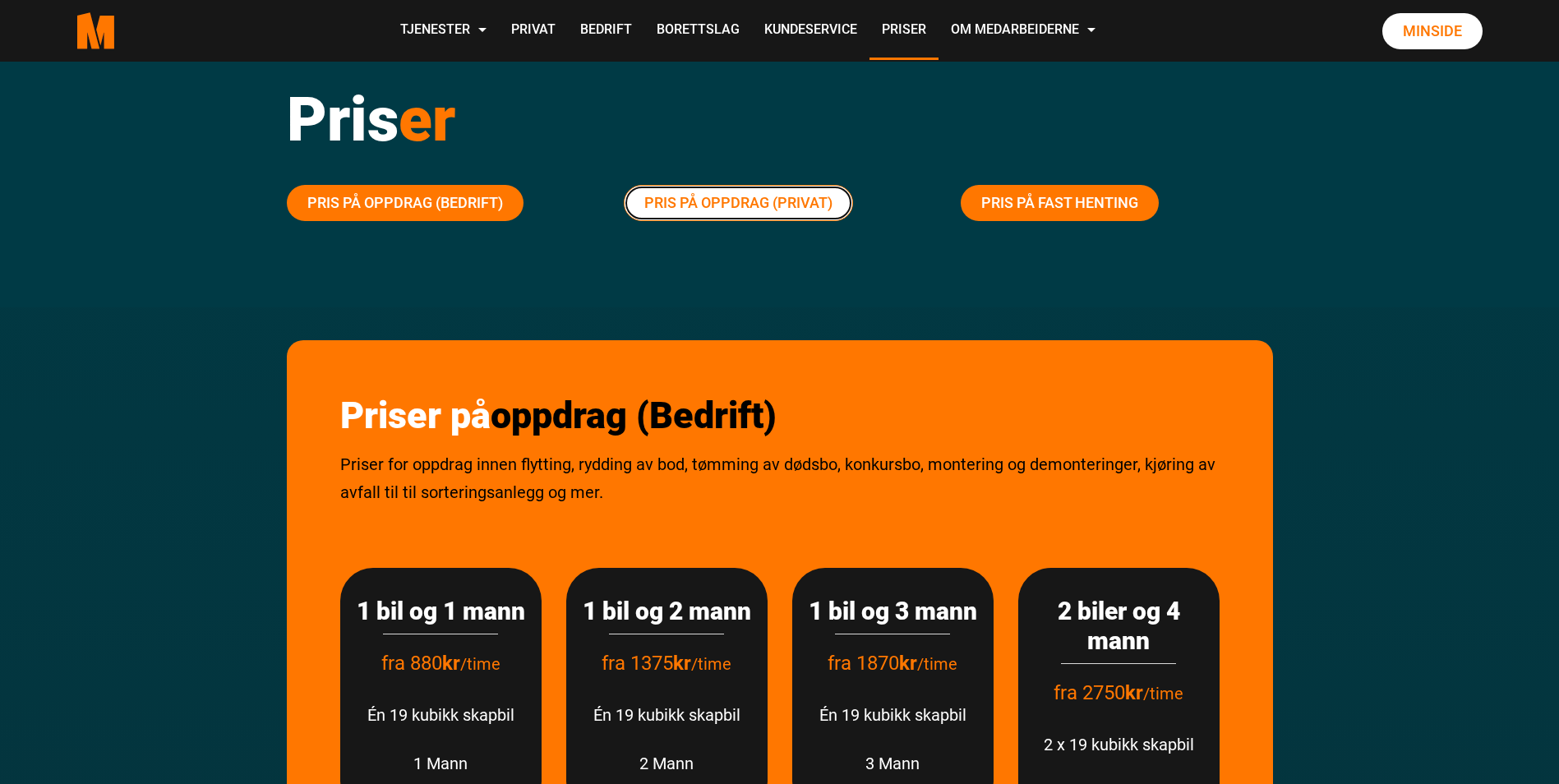 click on "Pris på oppdrag (Privat)" at bounding box center (738, 203) 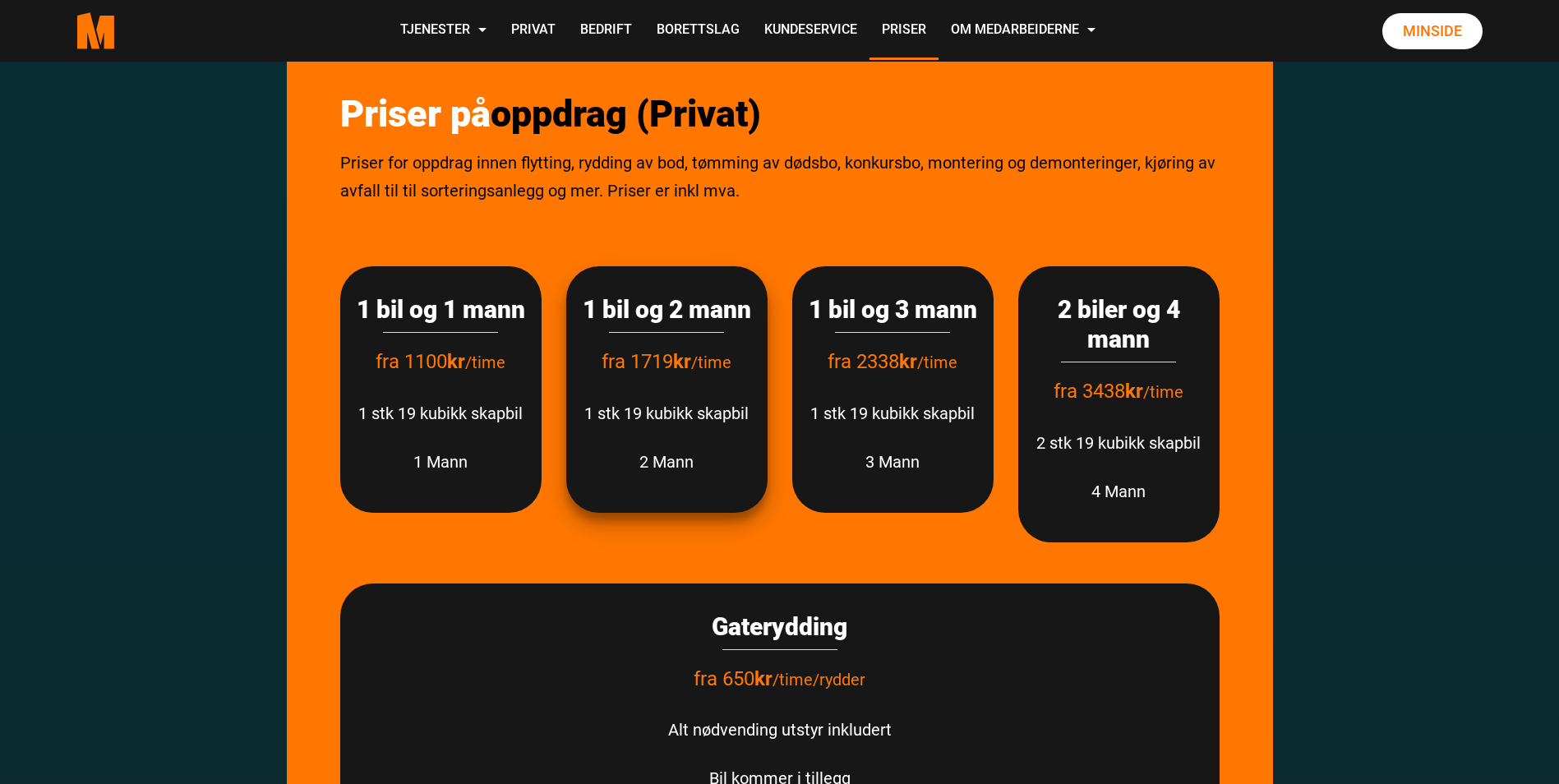 scroll, scrollTop: 2070, scrollLeft: 0, axis: vertical 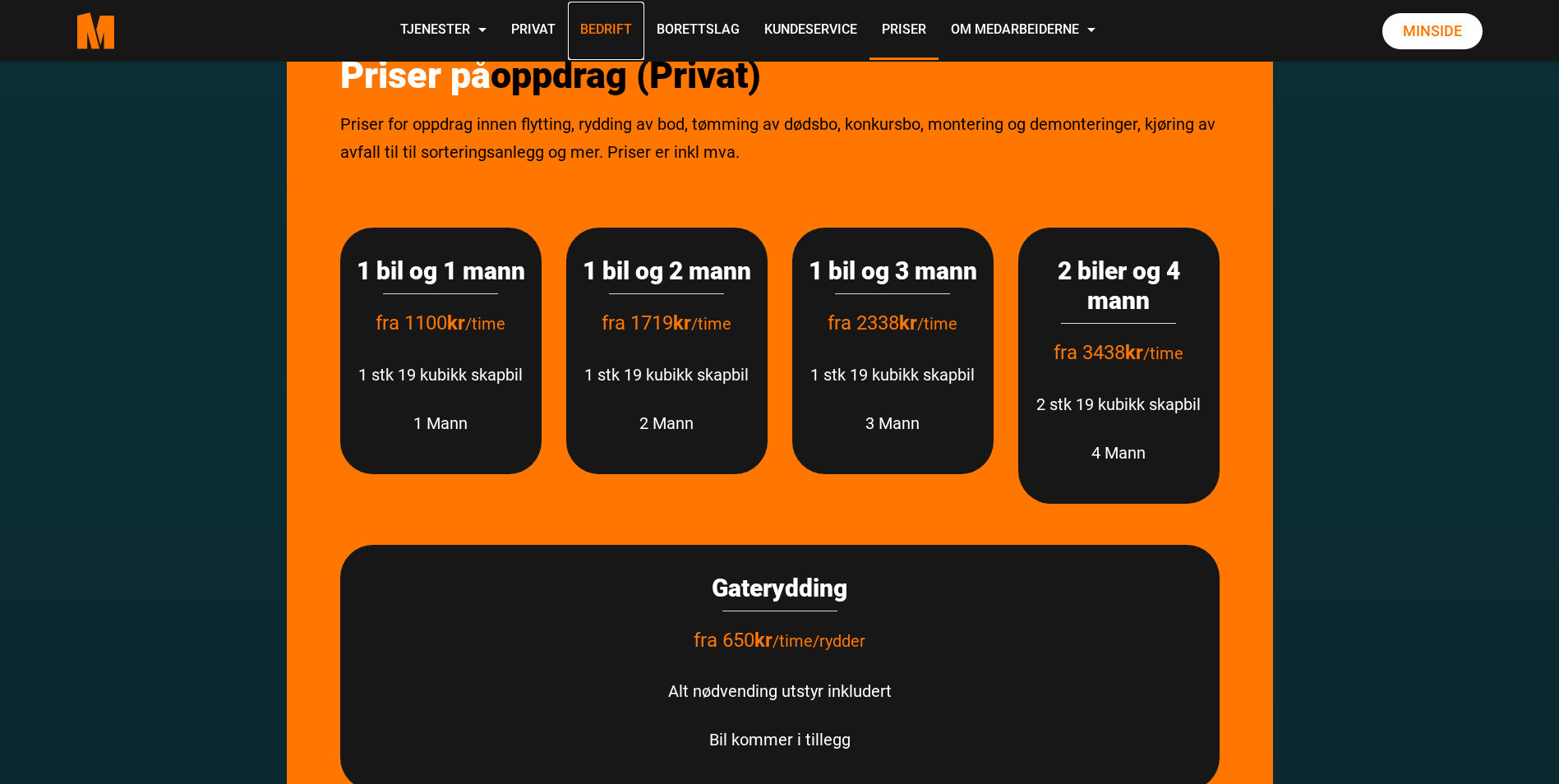 click on "Bedrift" at bounding box center (606, 30) 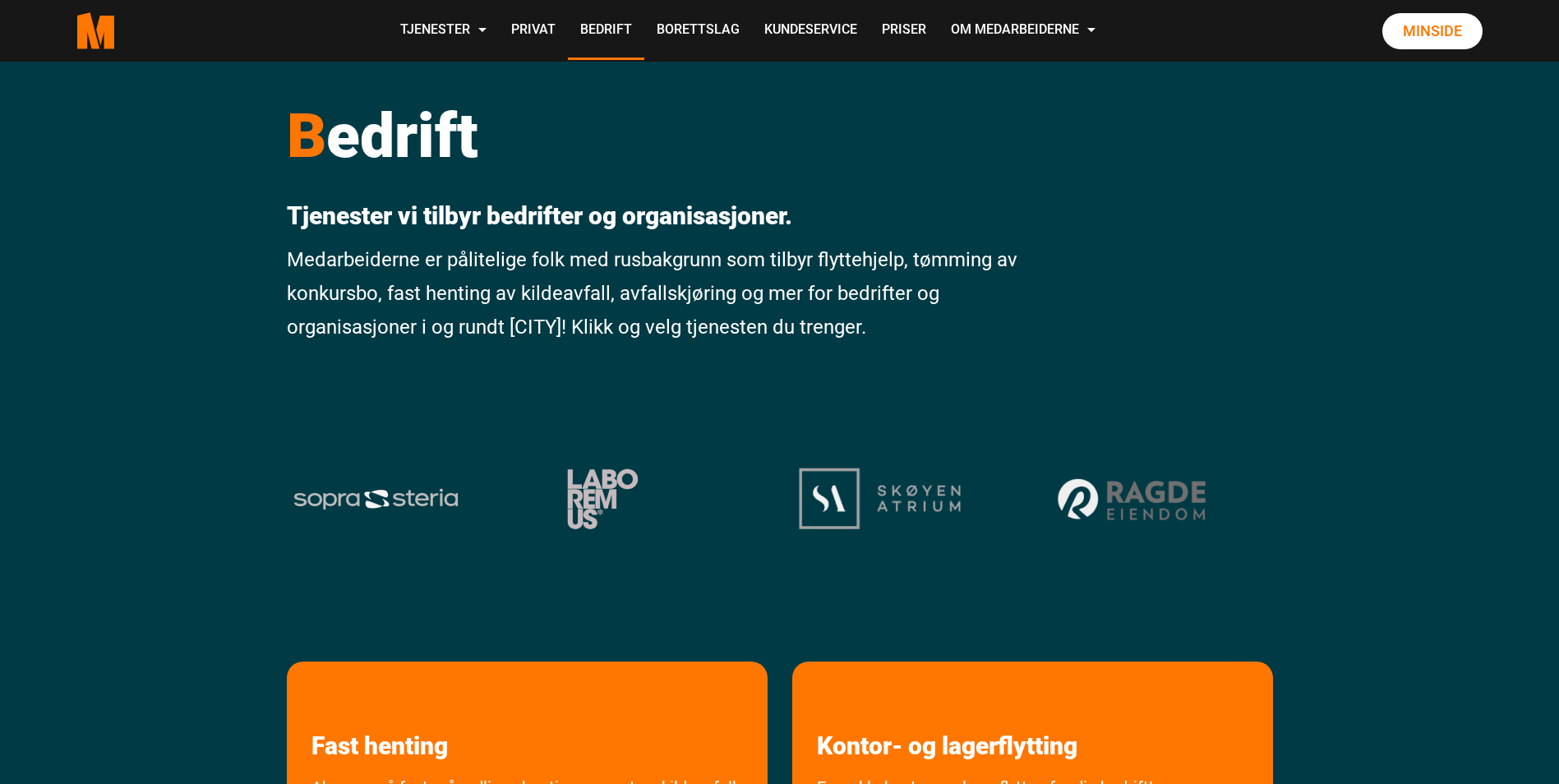 scroll, scrollTop: 0, scrollLeft: 0, axis: both 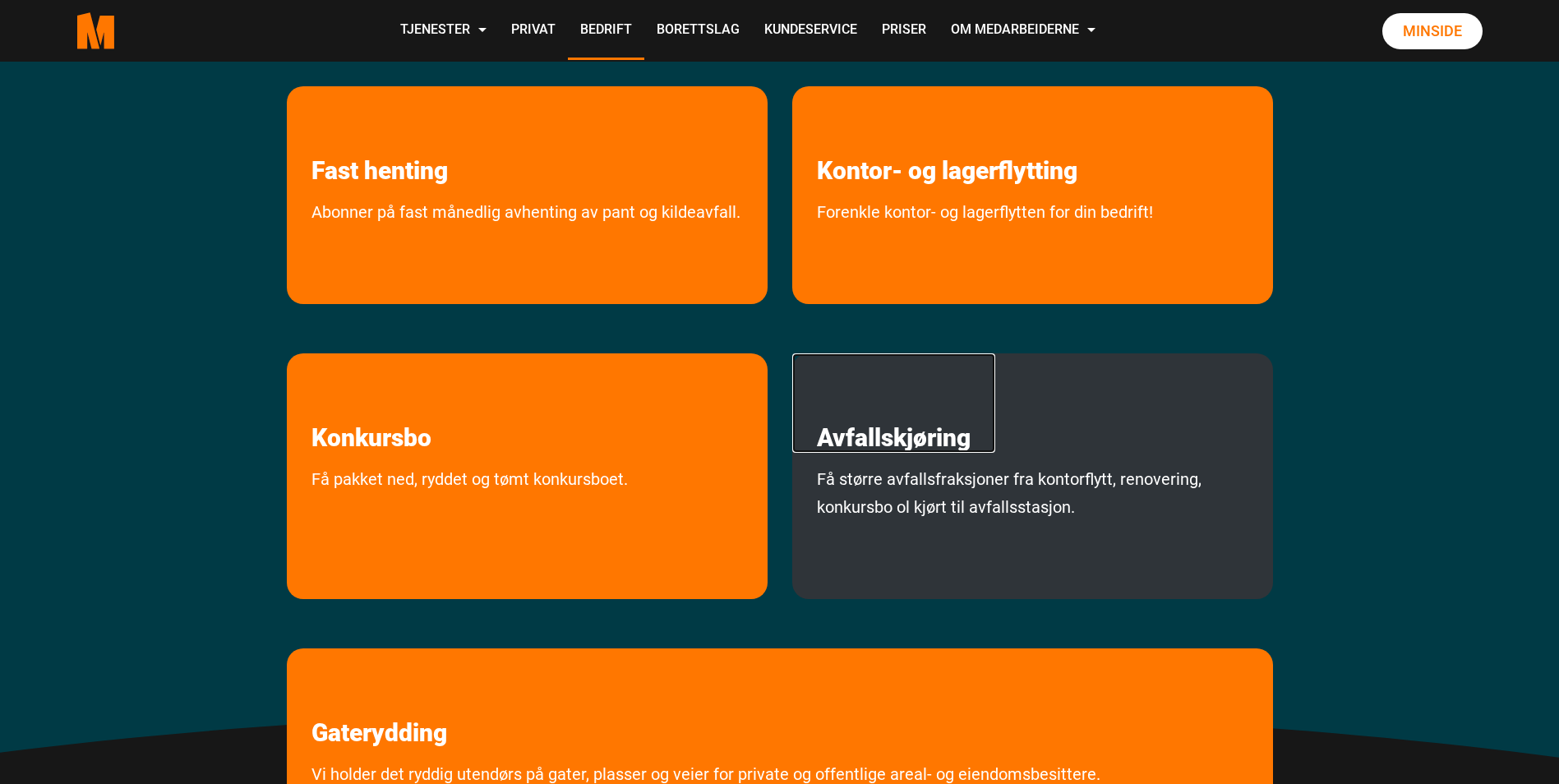 click on "Avfallskjøring" at bounding box center [893, 403] 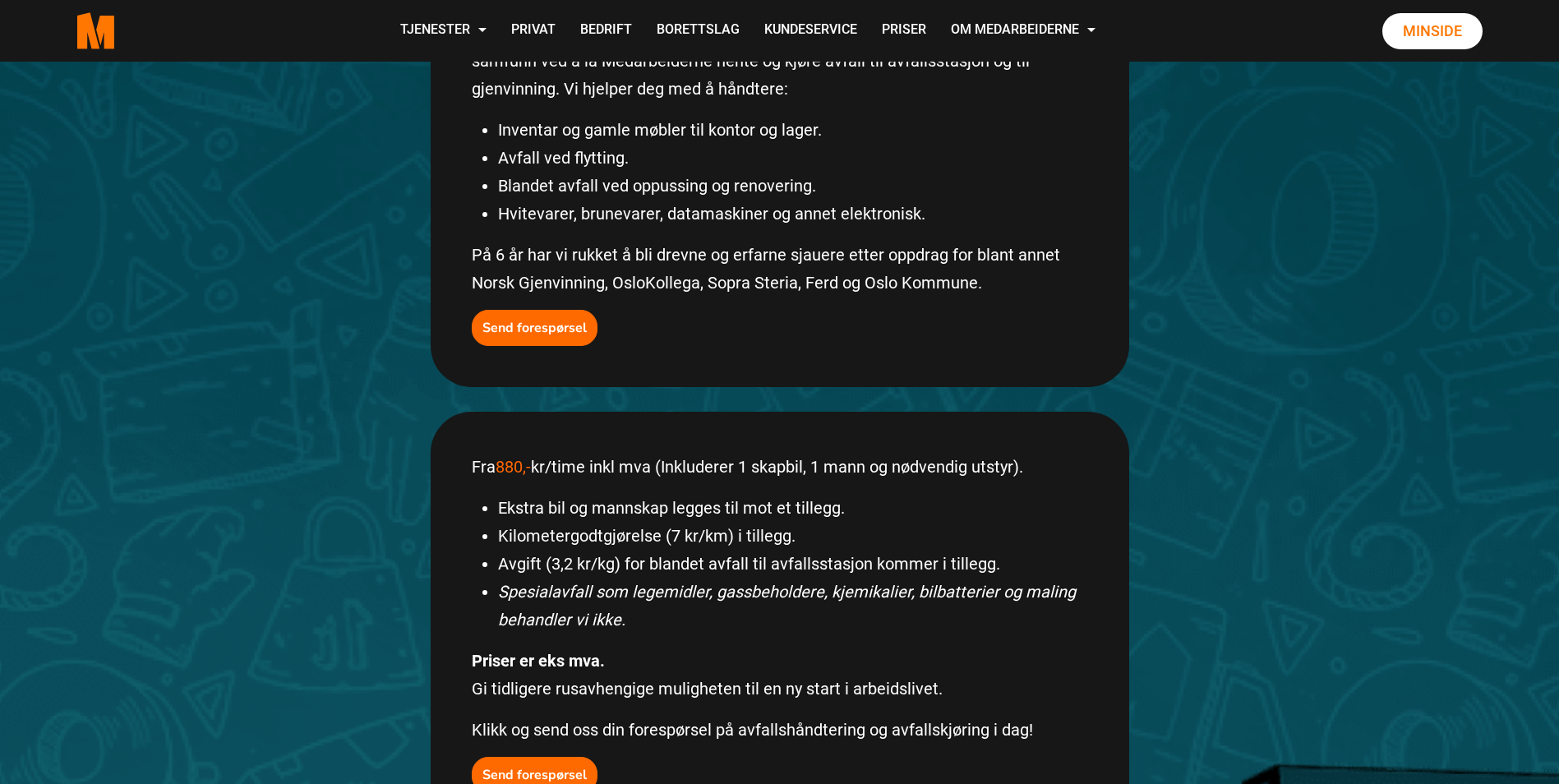 scroll, scrollTop: 0, scrollLeft: 0, axis: both 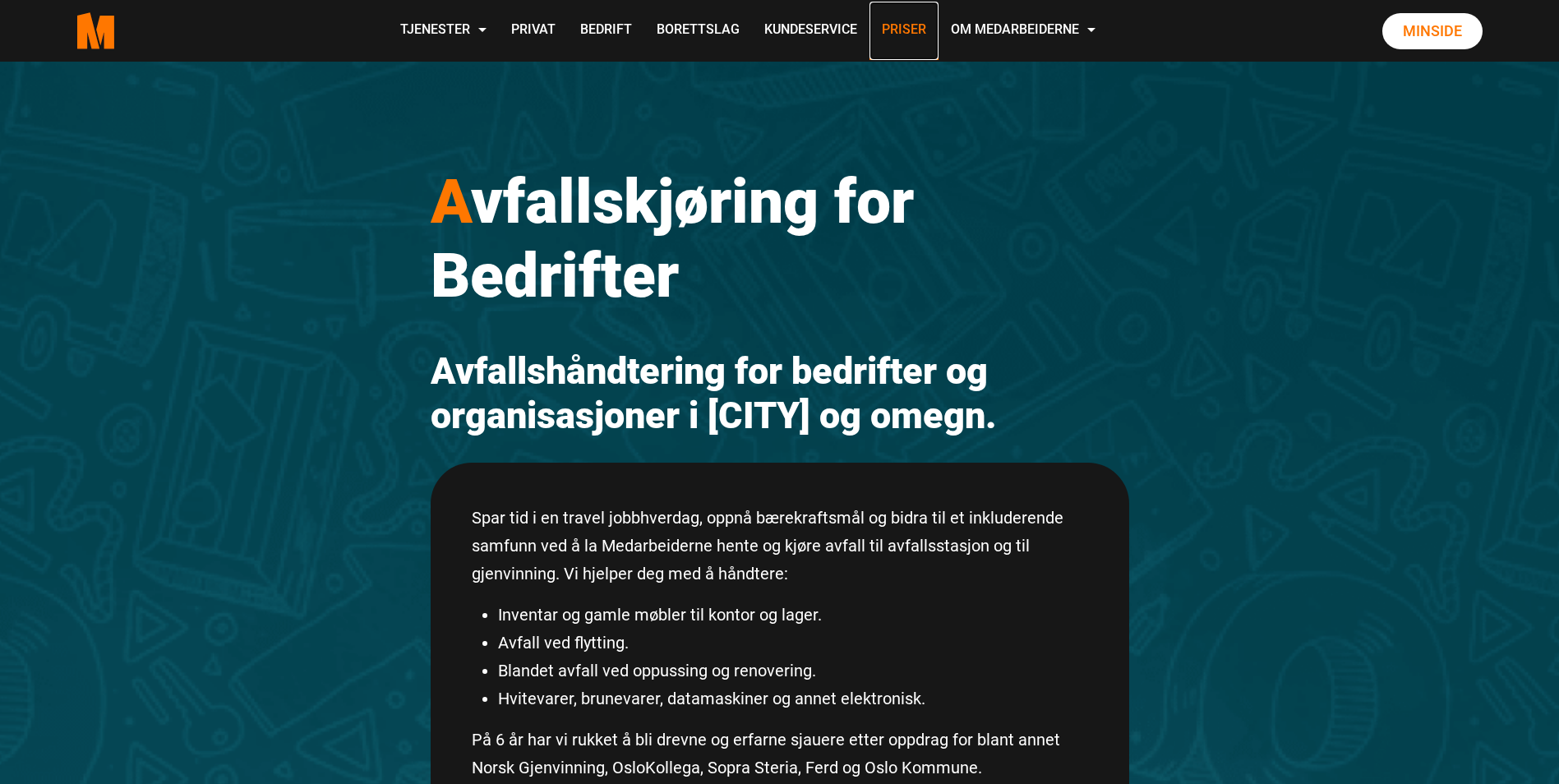 click on "Priser" at bounding box center [904, 30] 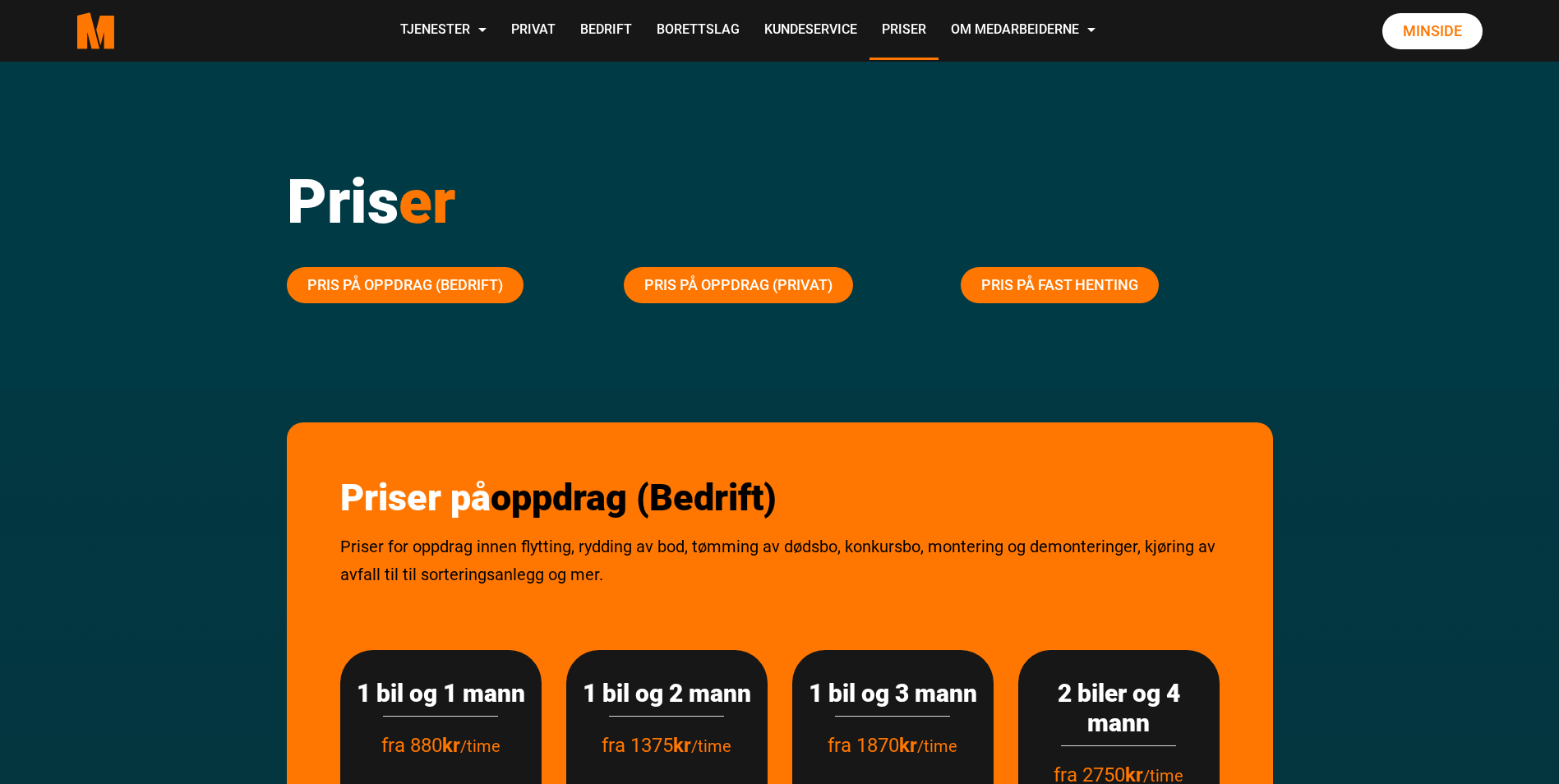 scroll, scrollTop: 0, scrollLeft: 0, axis: both 